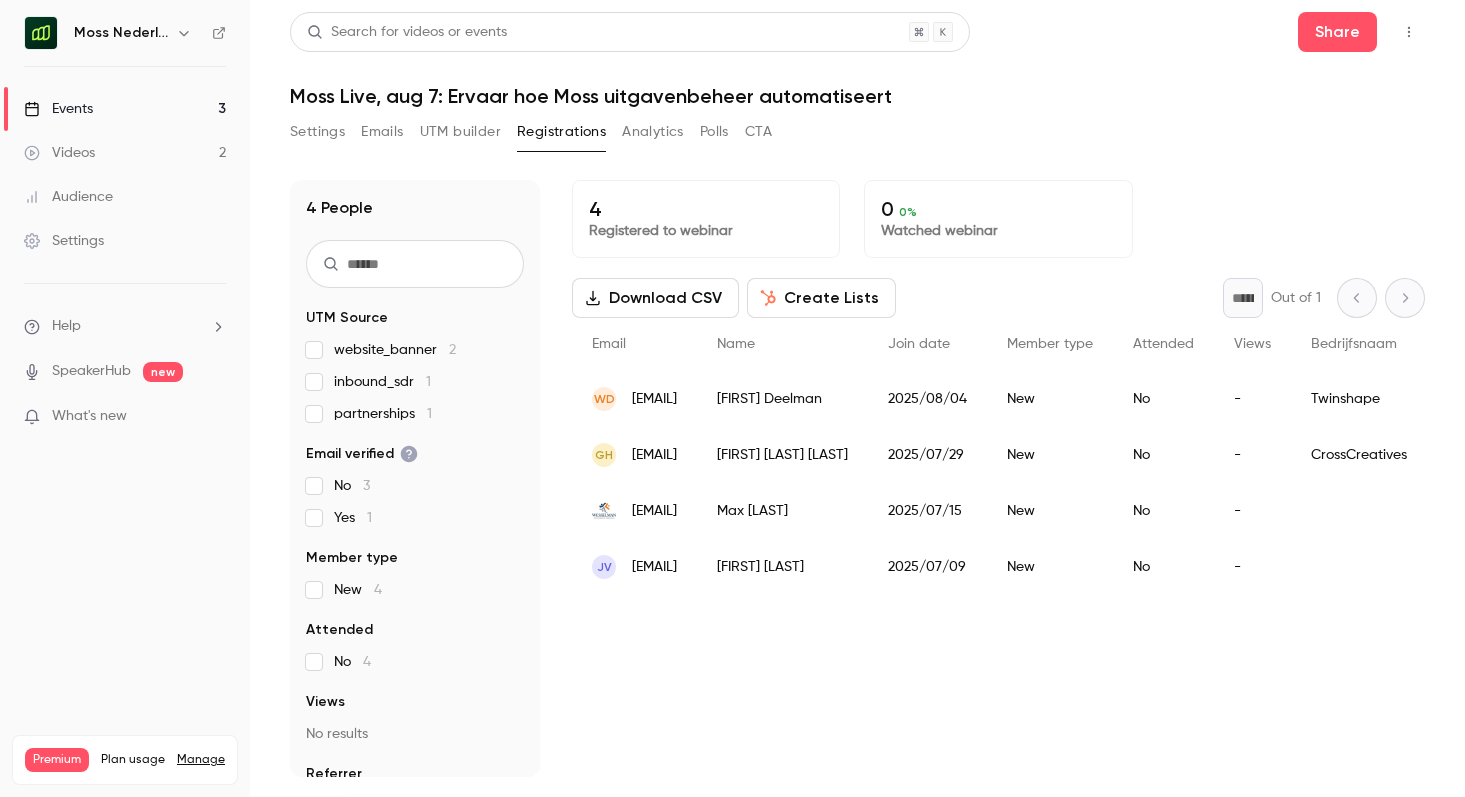 scroll, scrollTop: 0, scrollLeft: 0, axis: both 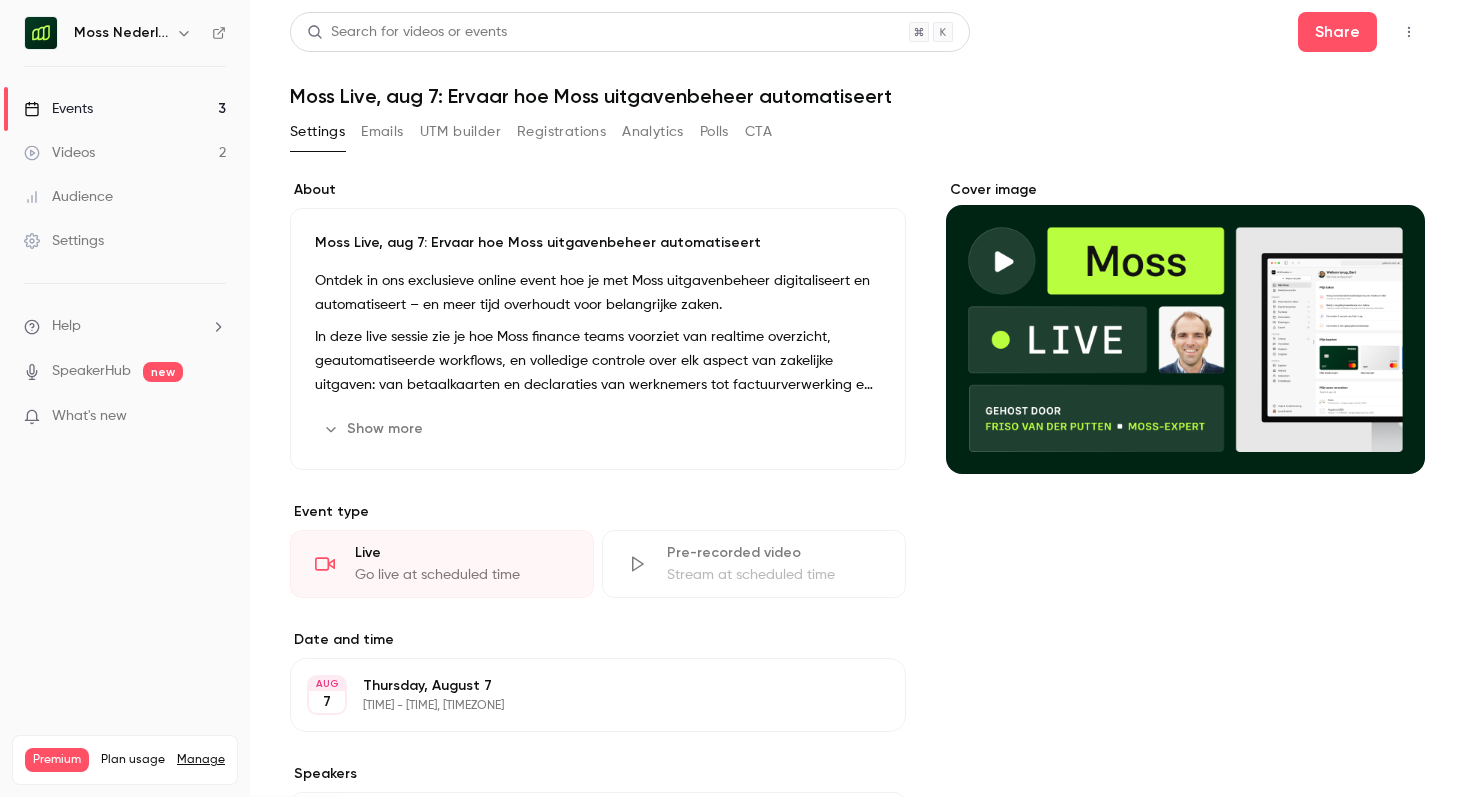 click 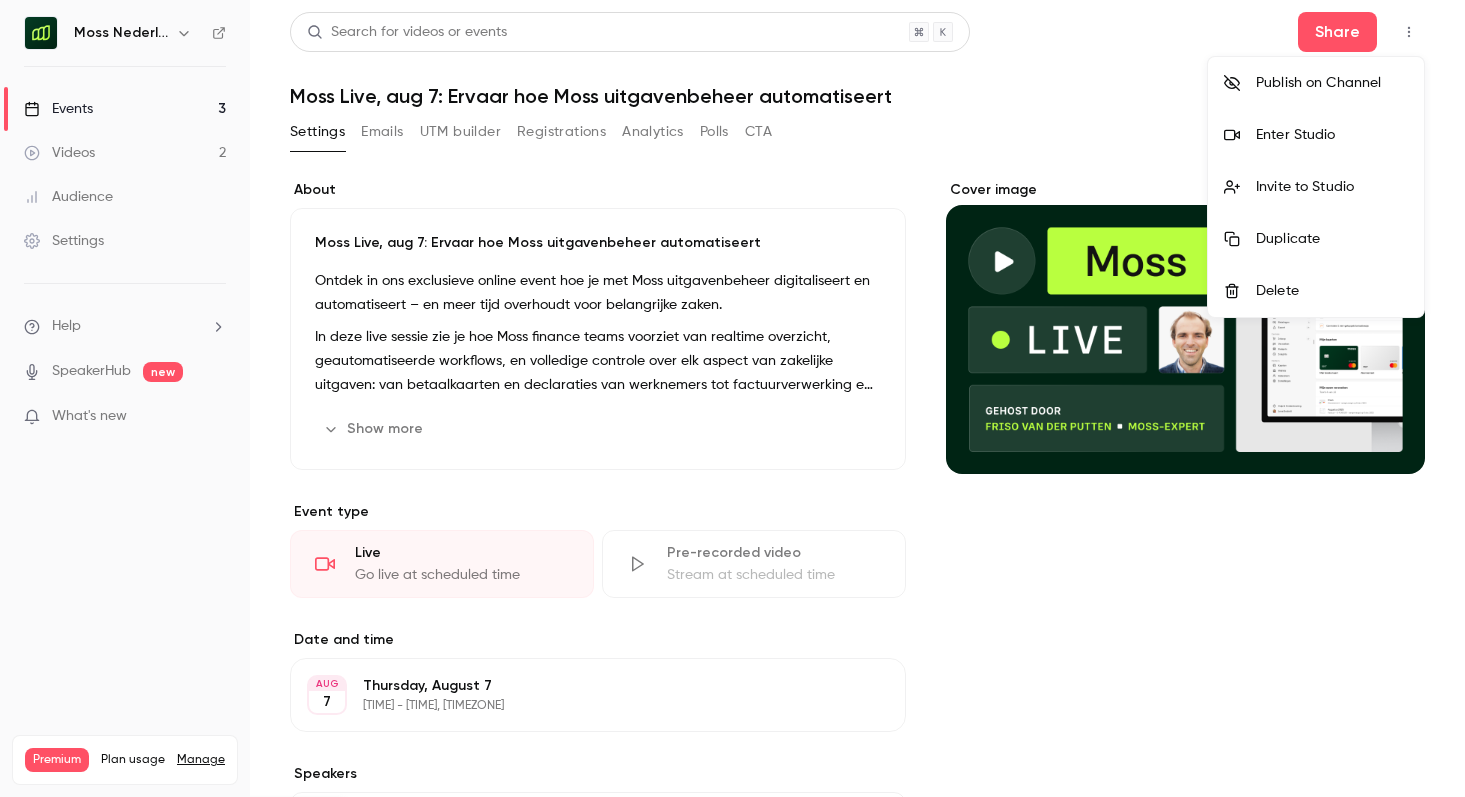 click on "Enter Studio" at bounding box center (1332, 135) 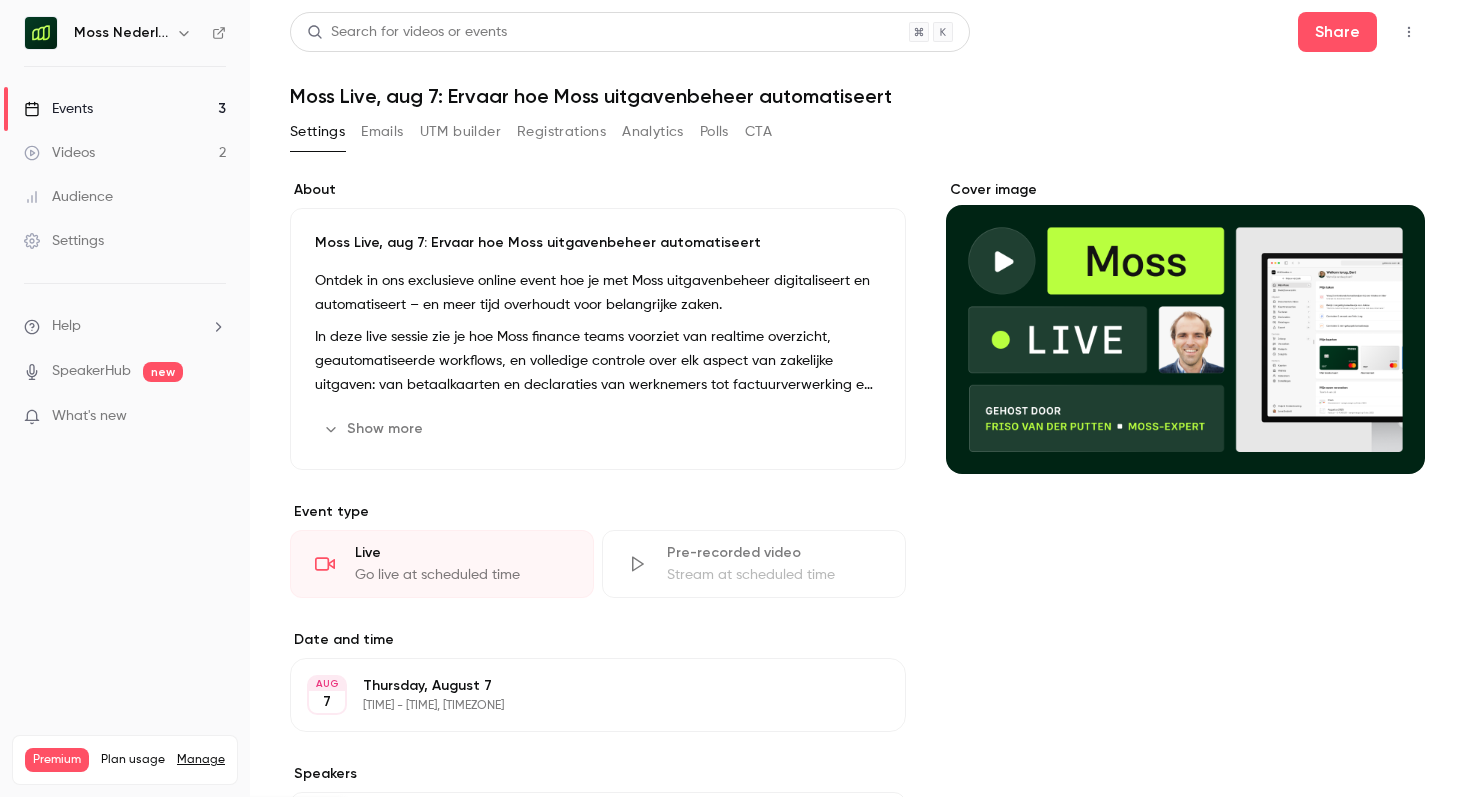 click on "Emails" at bounding box center (382, 132) 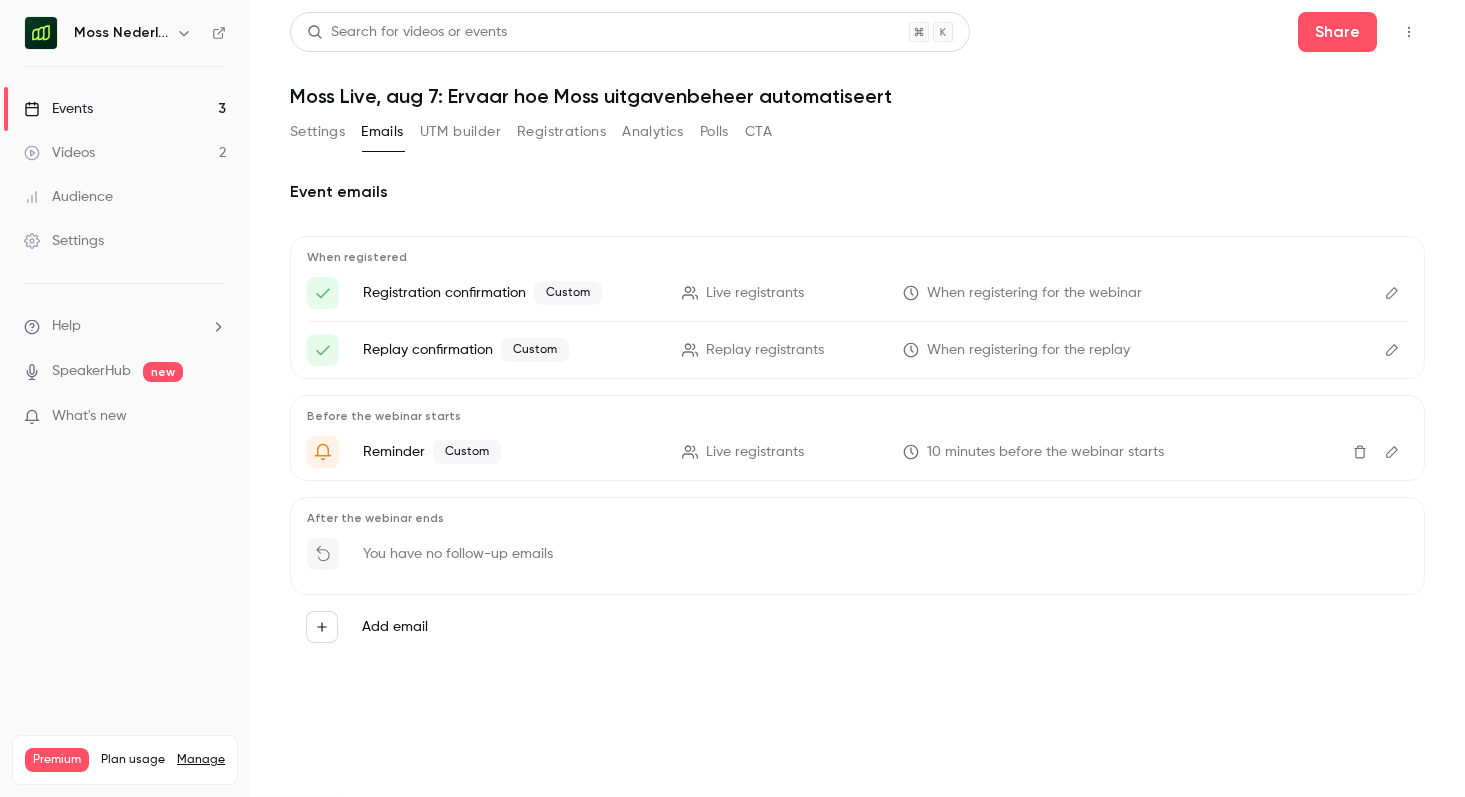 click on "Settings" at bounding box center (317, 132) 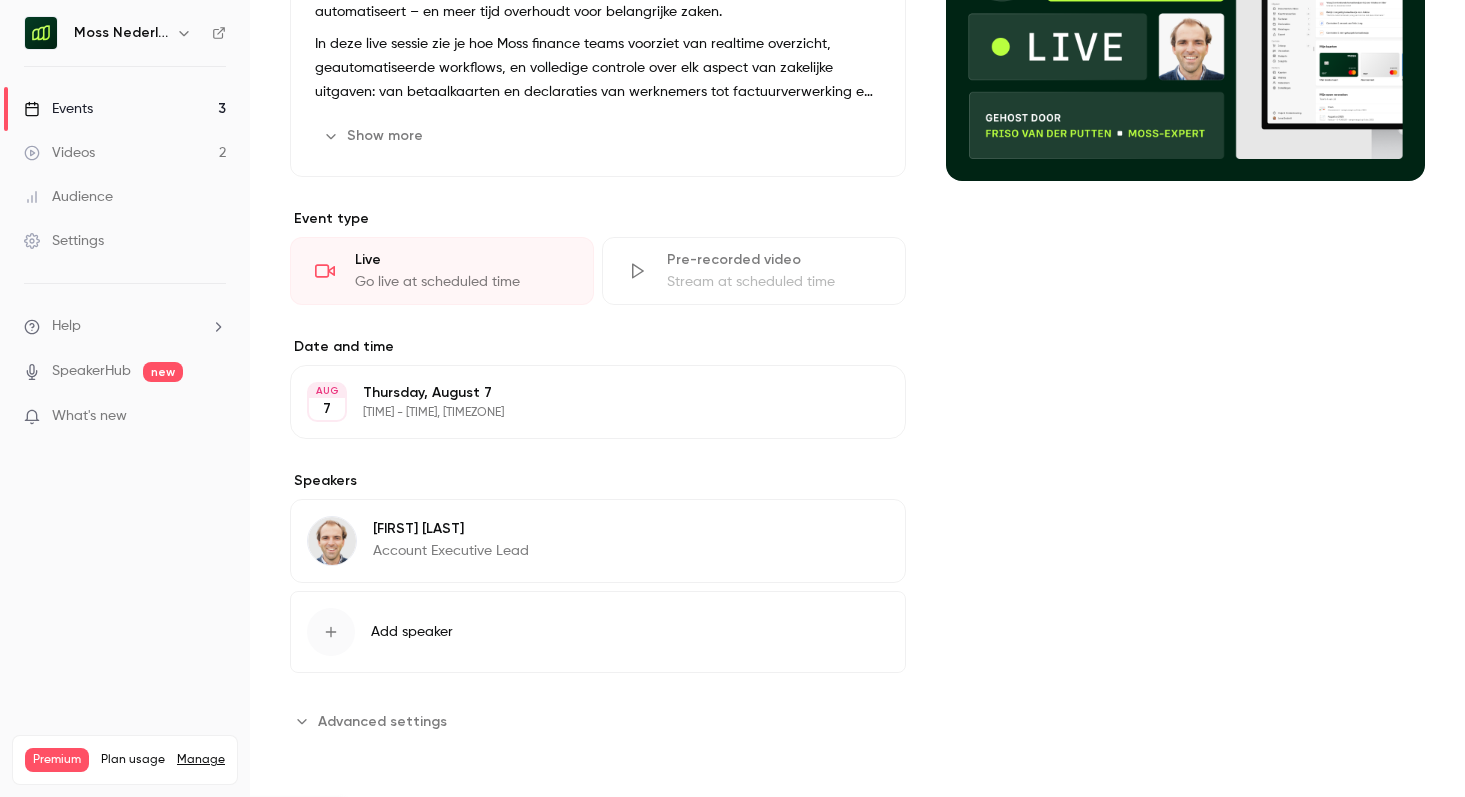 scroll, scrollTop: 0, scrollLeft: 0, axis: both 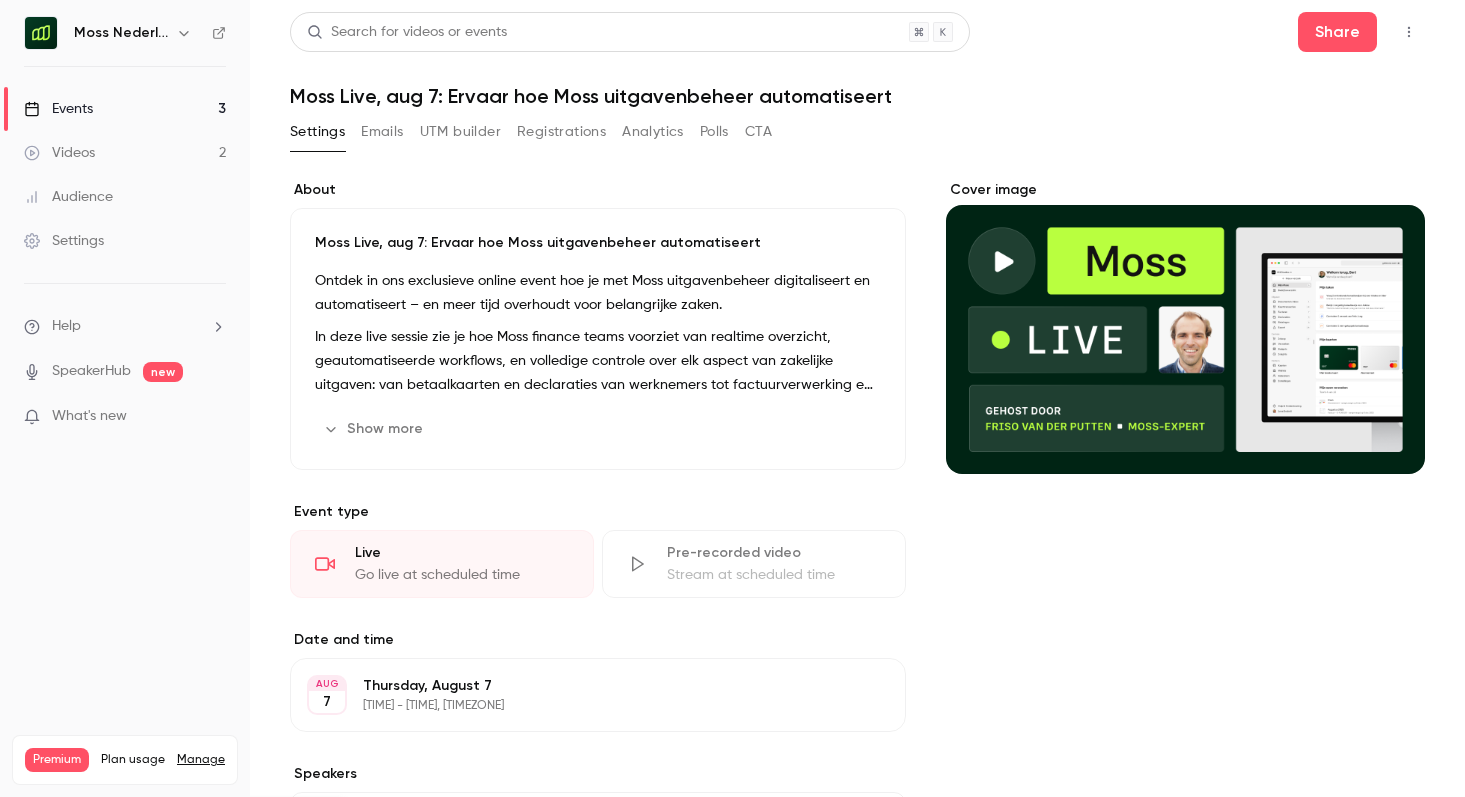 click on "Emails" at bounding box center [382, 132] 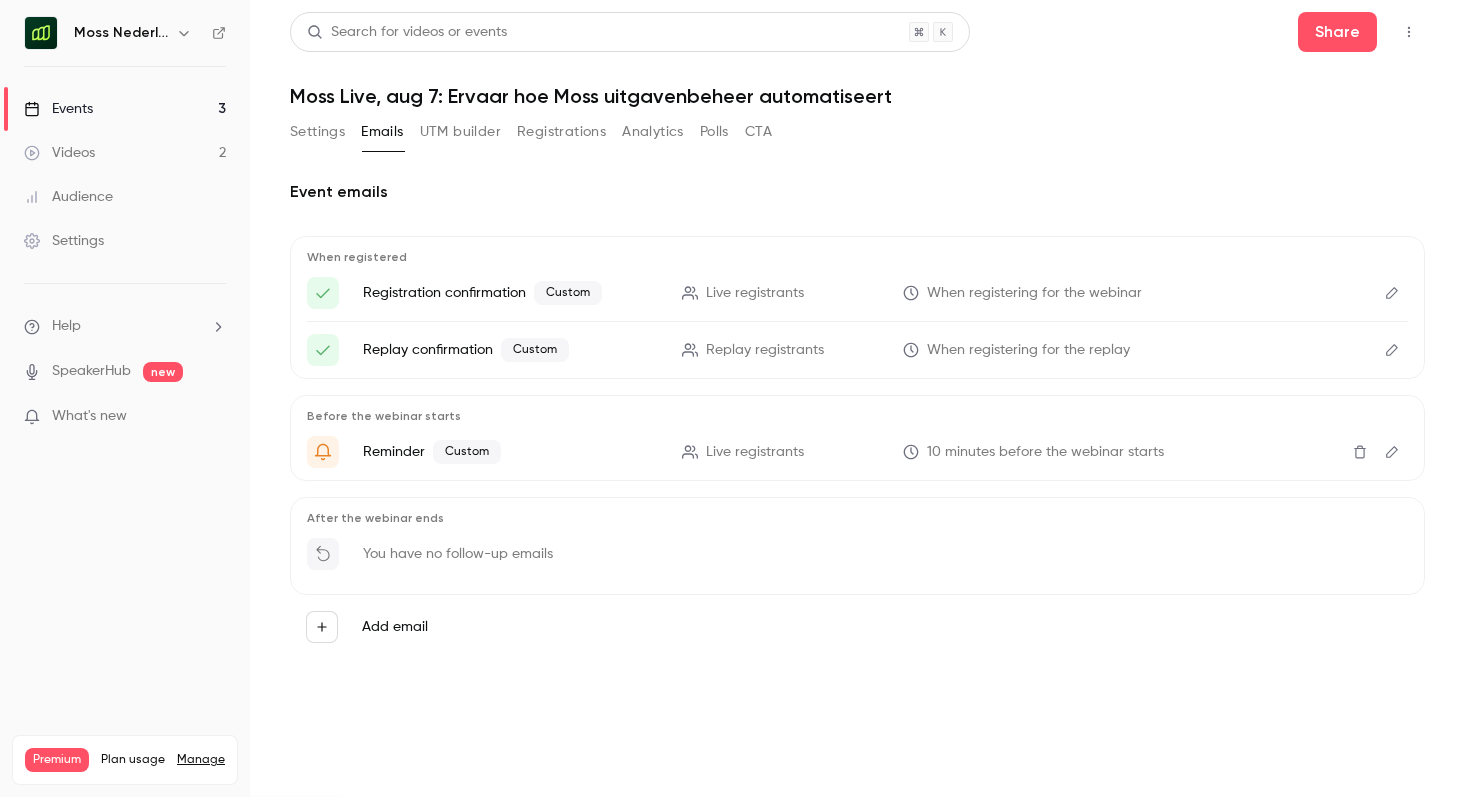 click on "UTM builder" at bounding box center (460, 132) 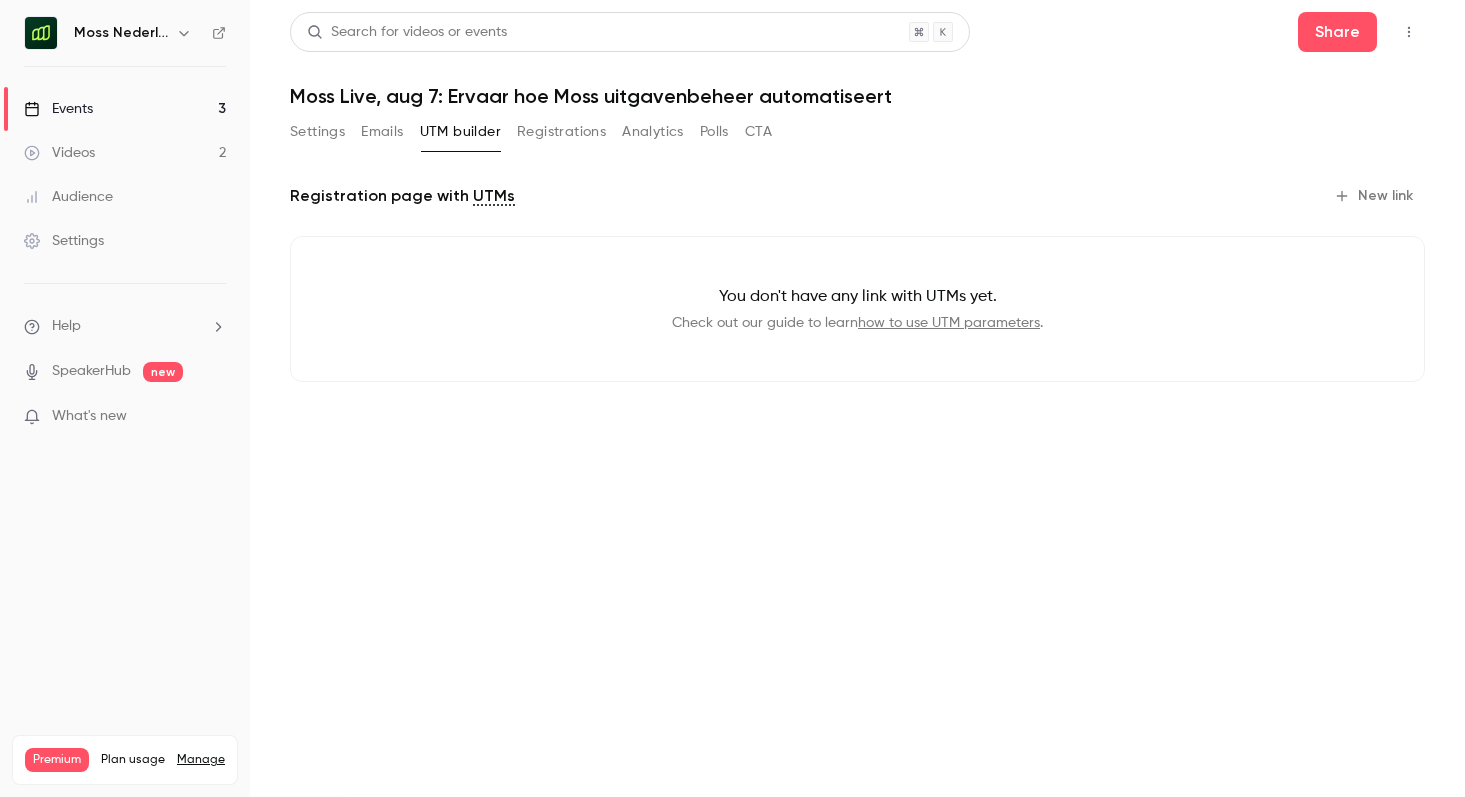 click on "Registrations" at bounding box center (561, 132) 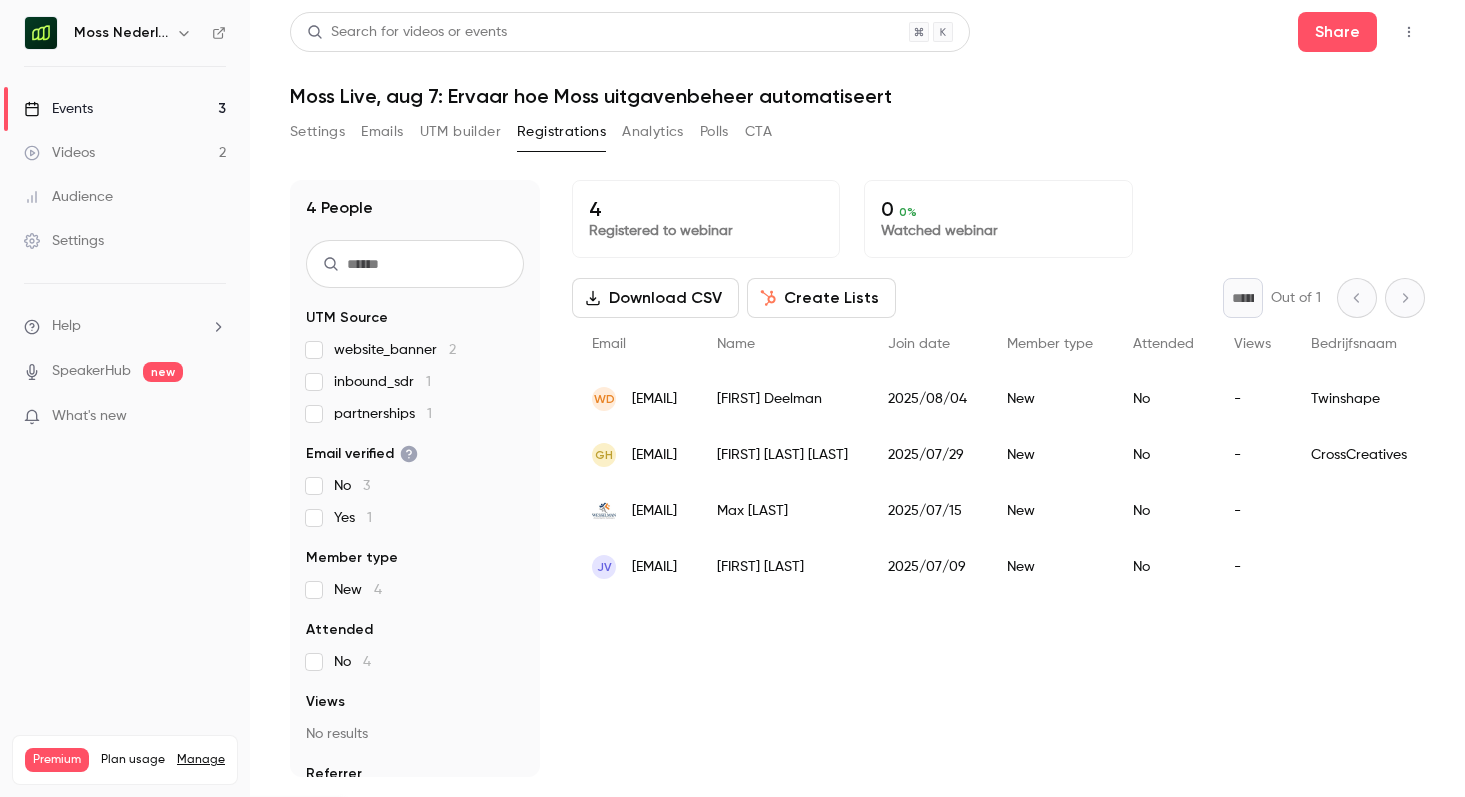 click on "Analytics" at bounding box center (653, 132) 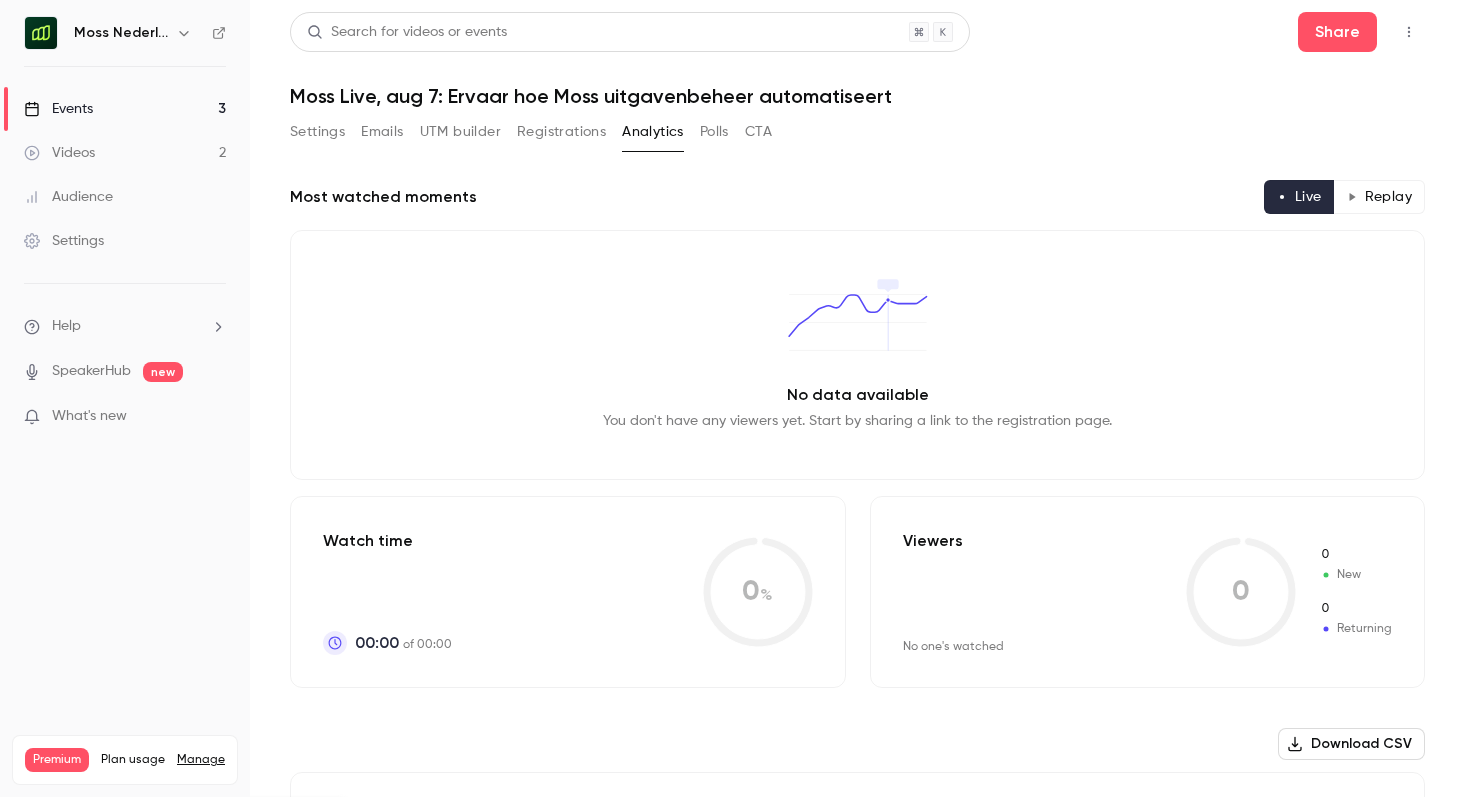 click on "Polls" at bounding box center [714, 132] 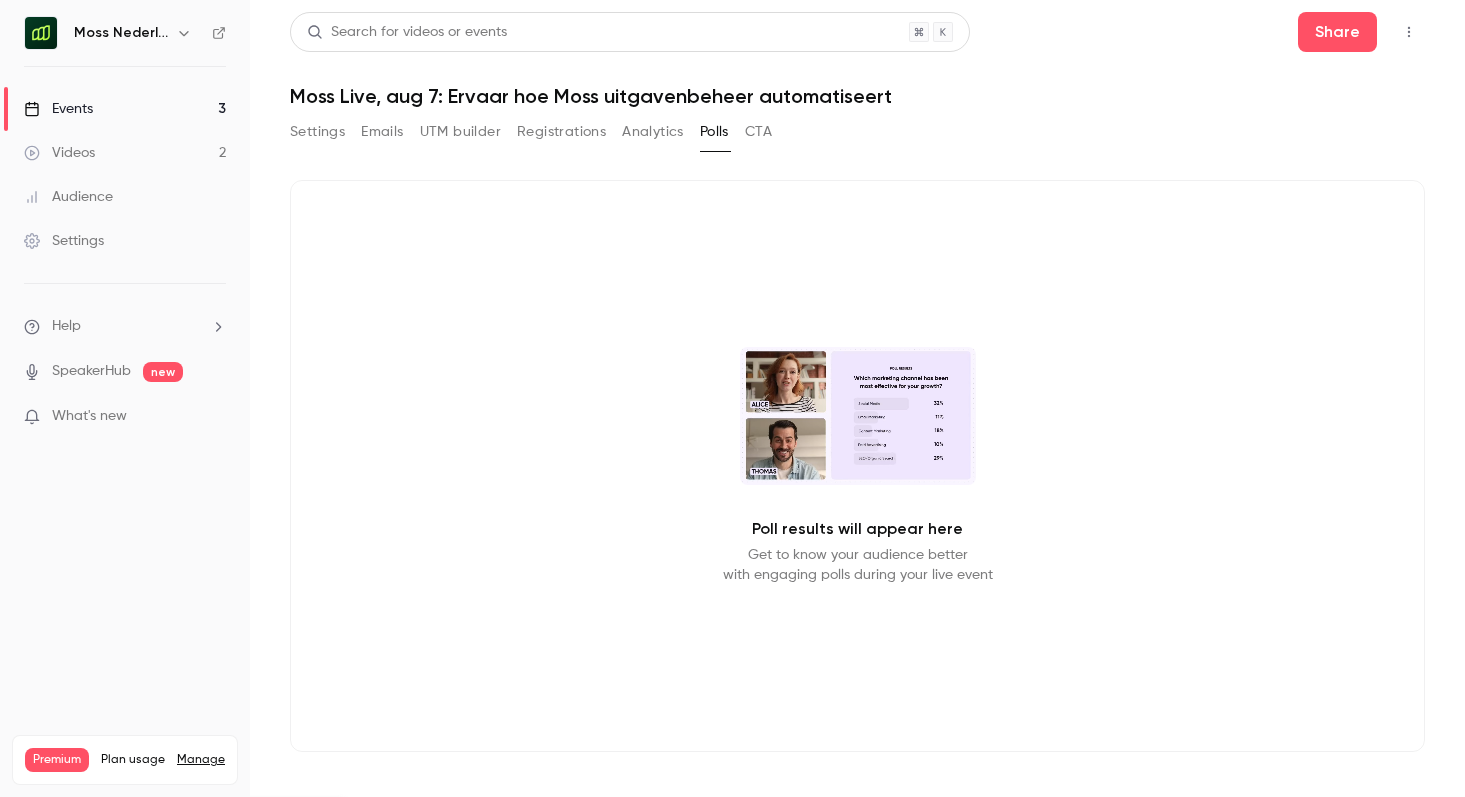 click on "Registrations" at bounding box center (561, 132) 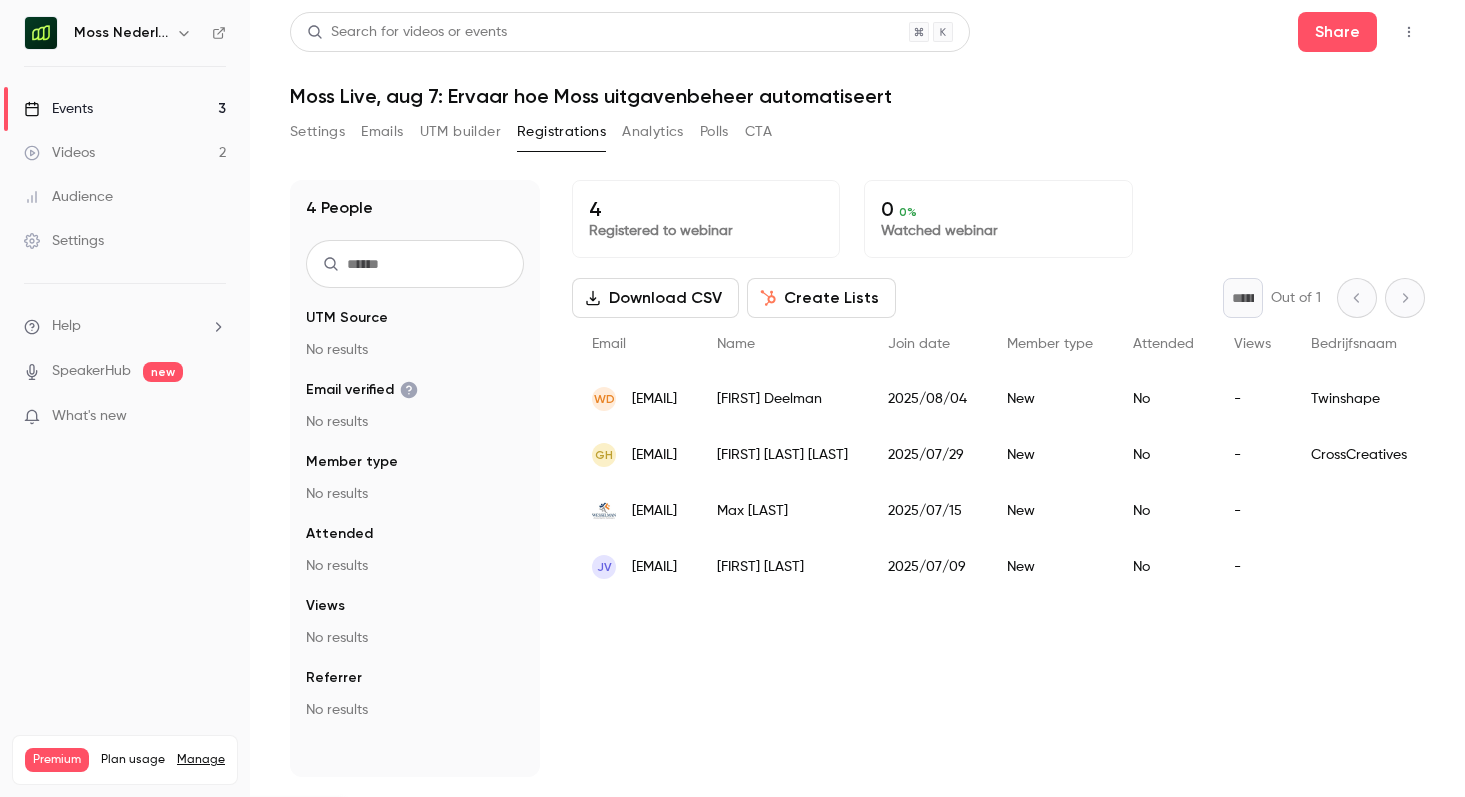 click on "Analytics" at bounding box center [653, 132] 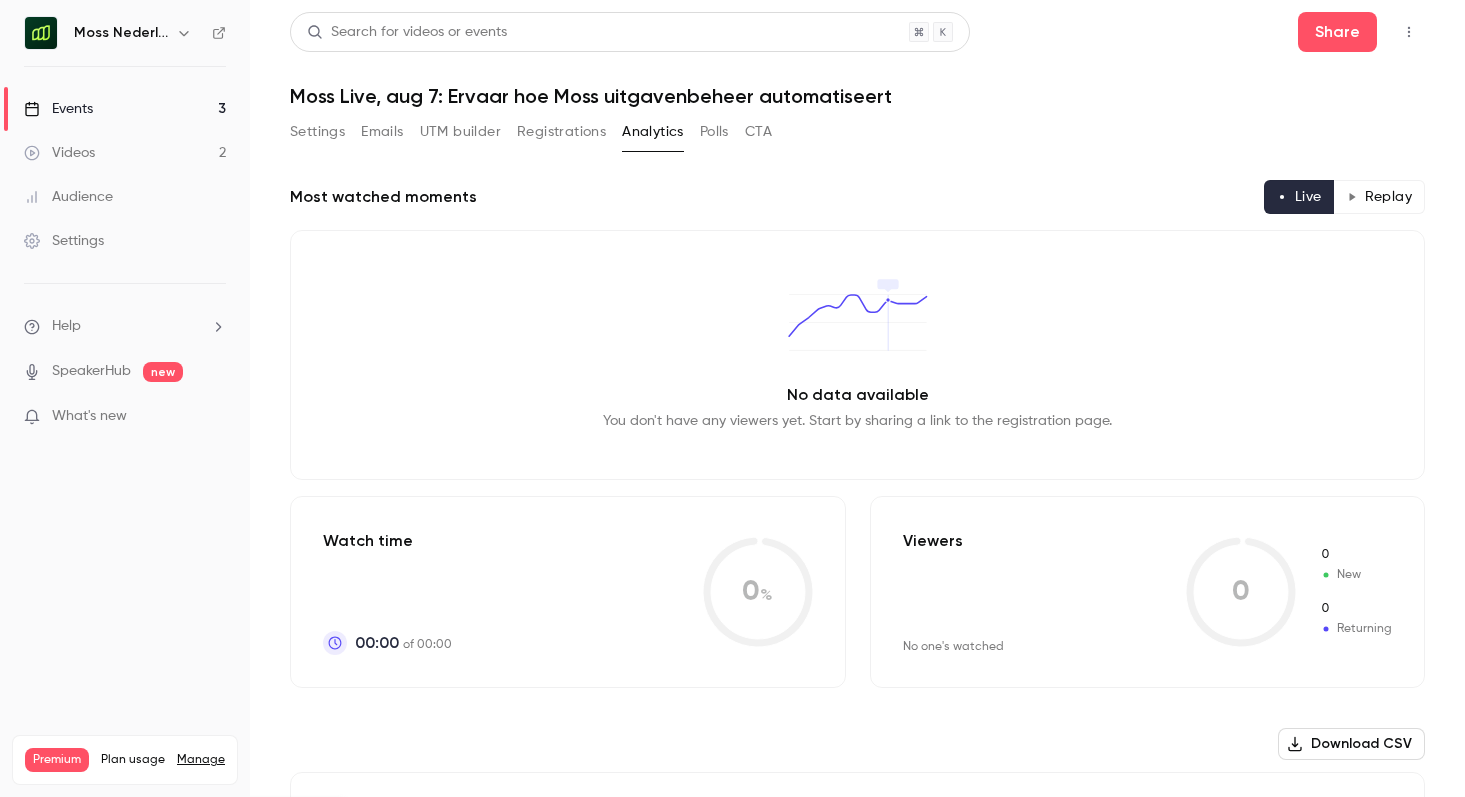 click on "UTM builder" at bounding box center [460, 132] 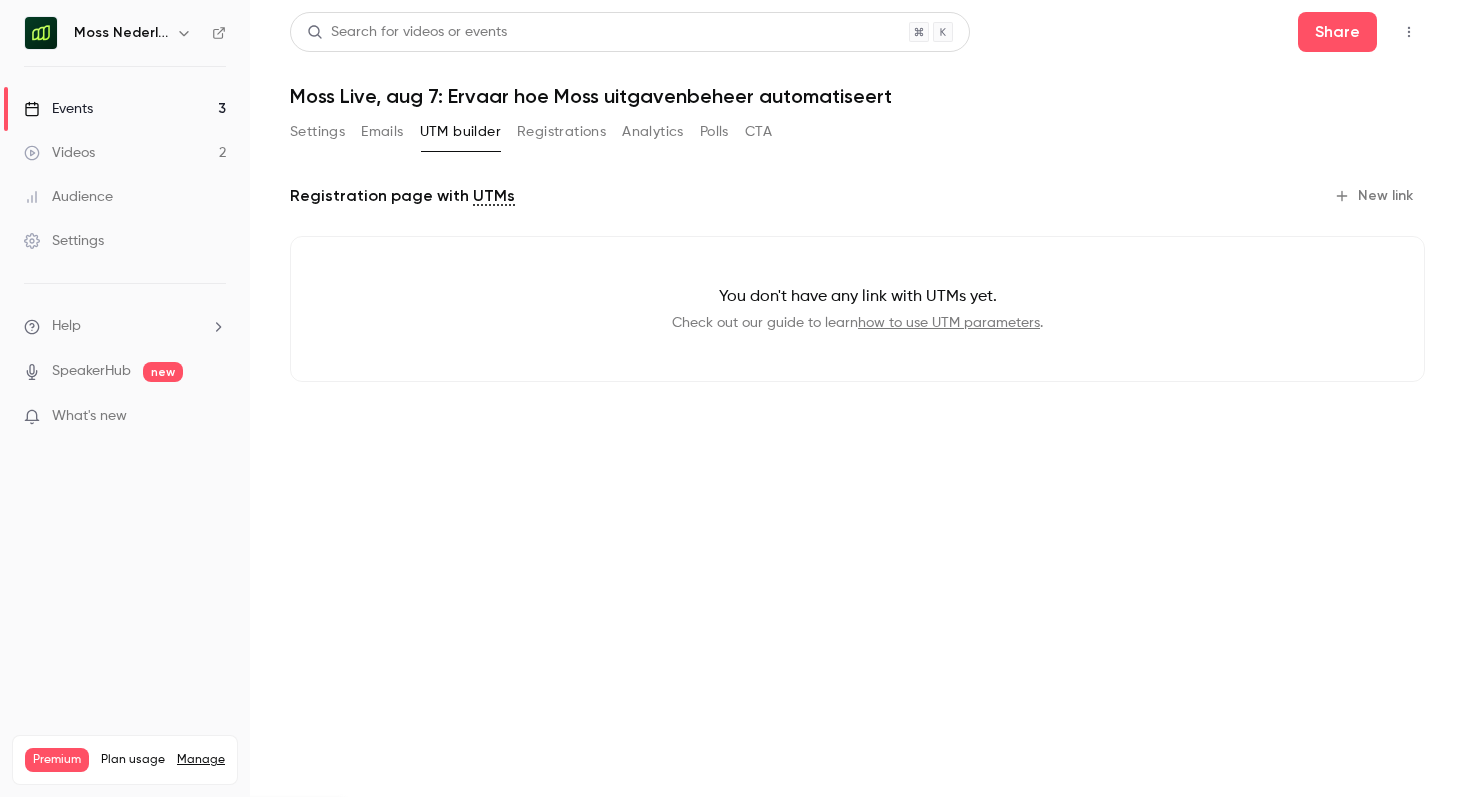 click on "Emails" at bounding box center [382, 132] 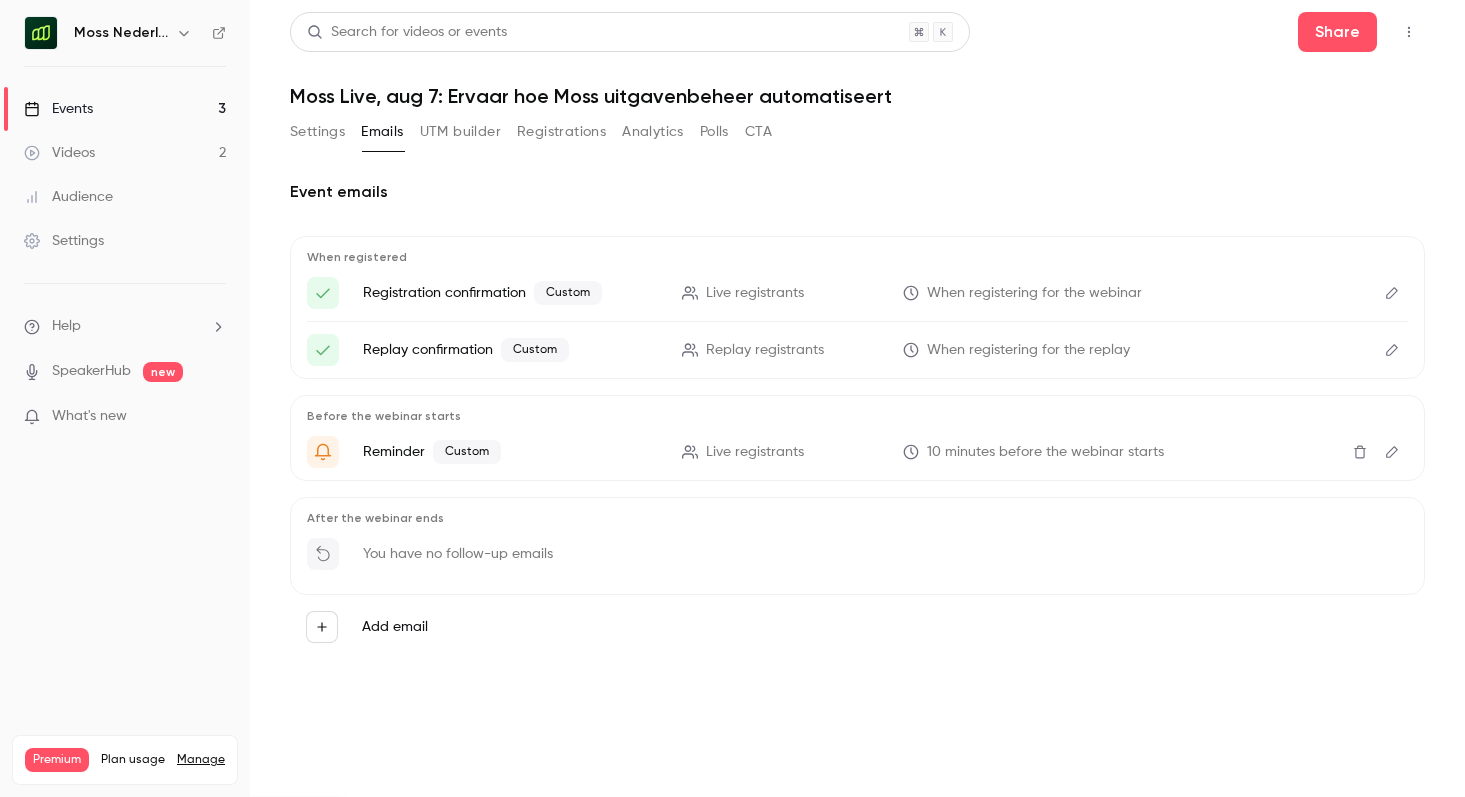 click on "Settings Emails UTM builder Registrations Analytics Polls CTA" at bounding box center [531, 136] 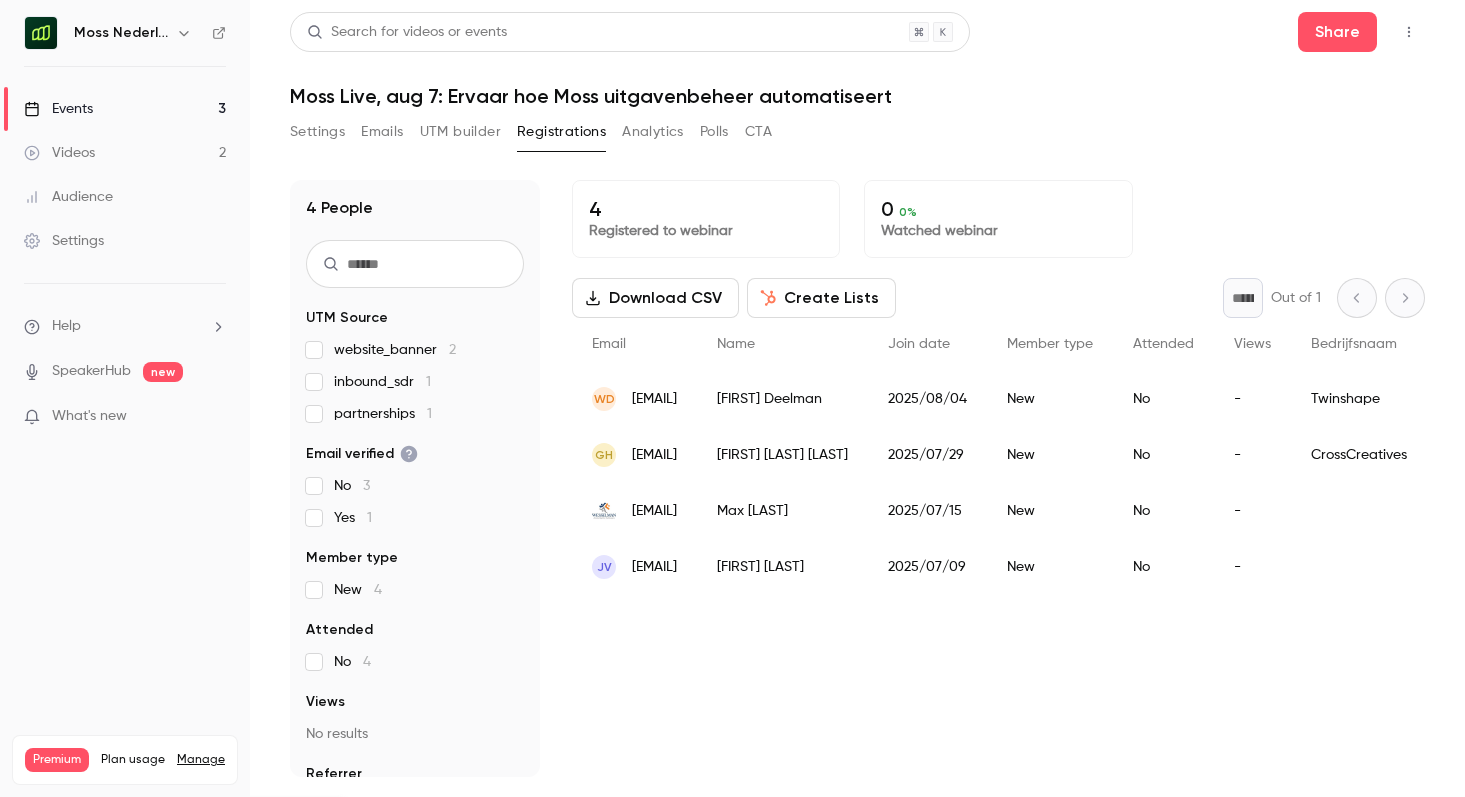 click on "Share" at bounding box center [1361, 32] 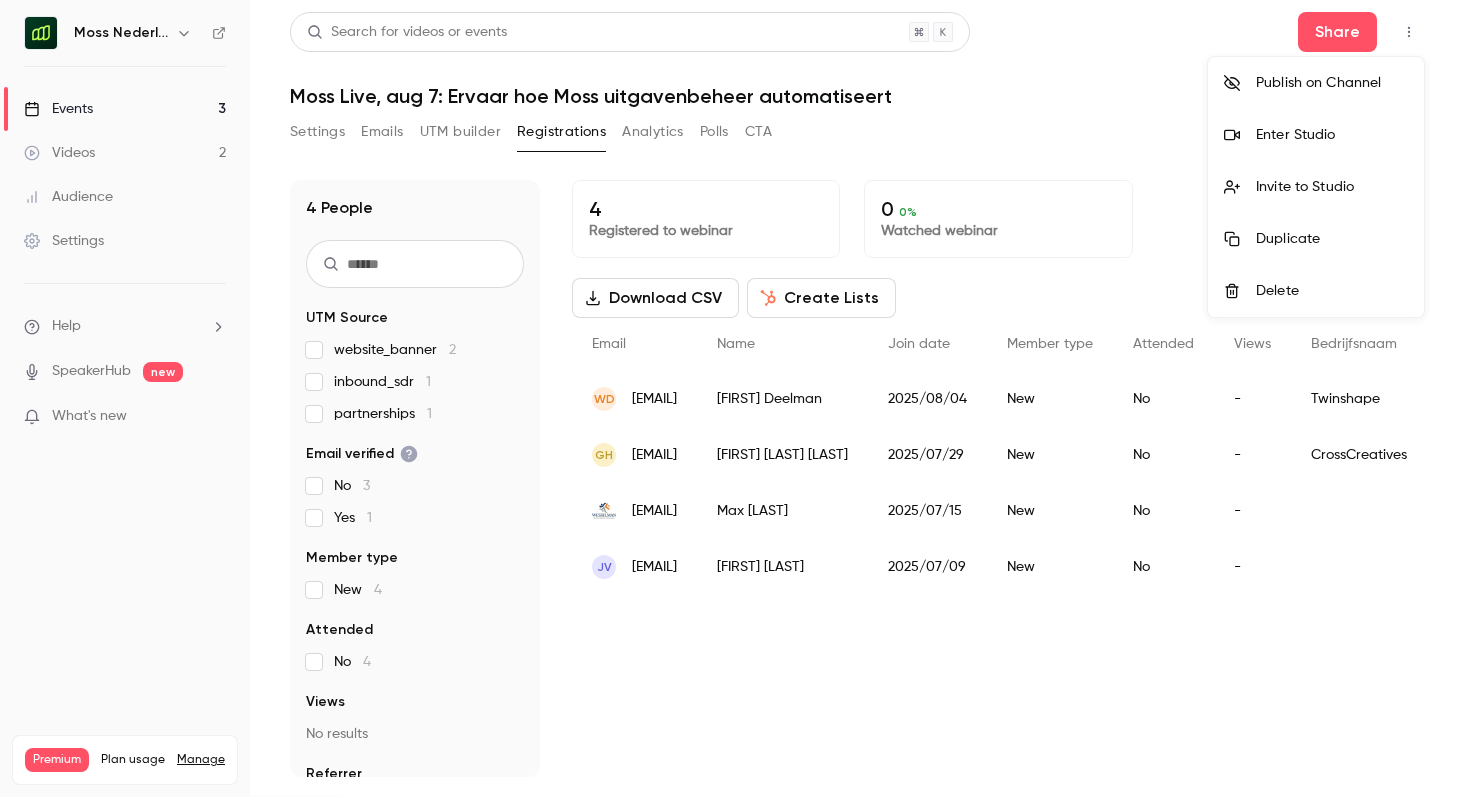 click at bounding box center (732, 398) 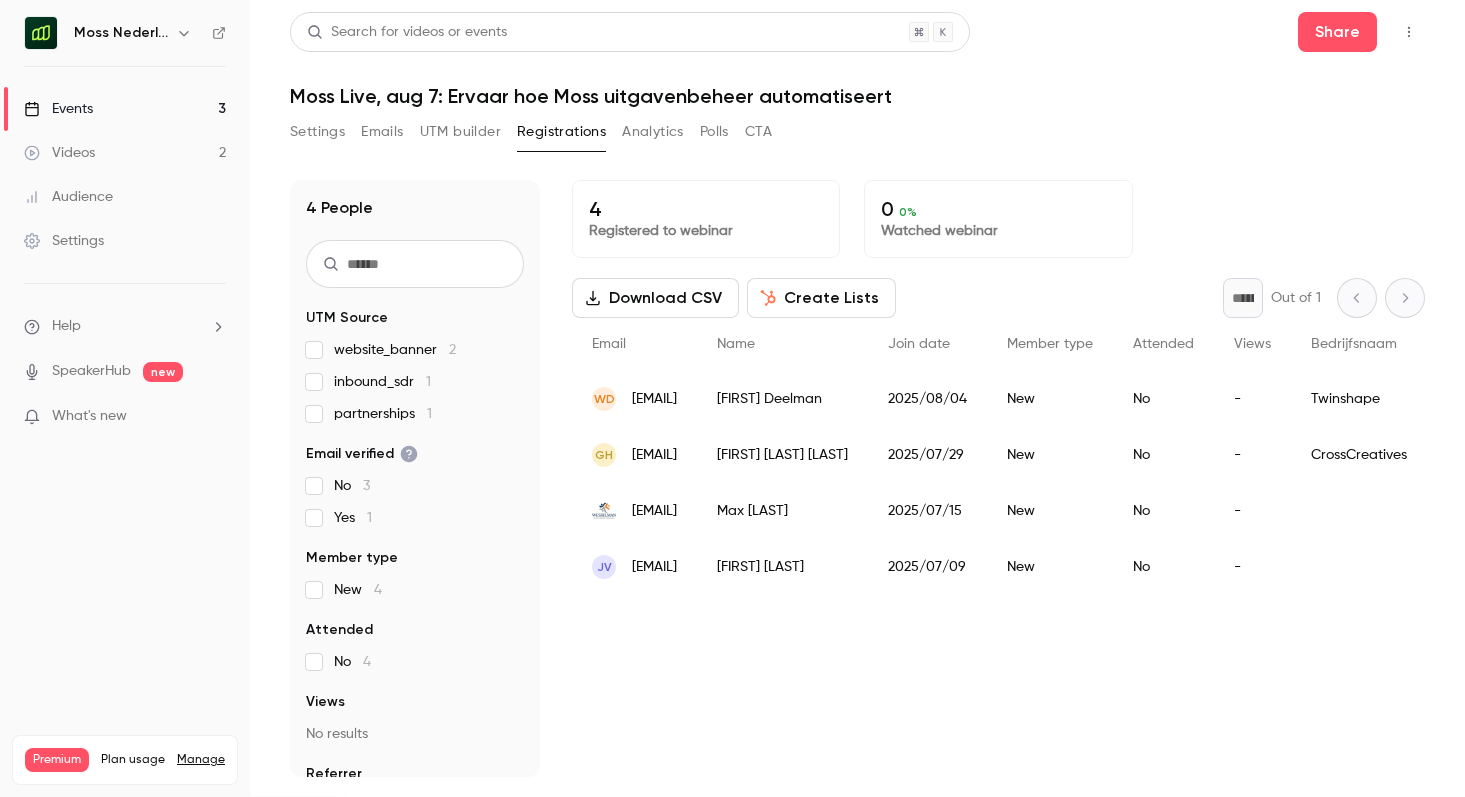 click on "Settings" at bounding box center (317, 132) 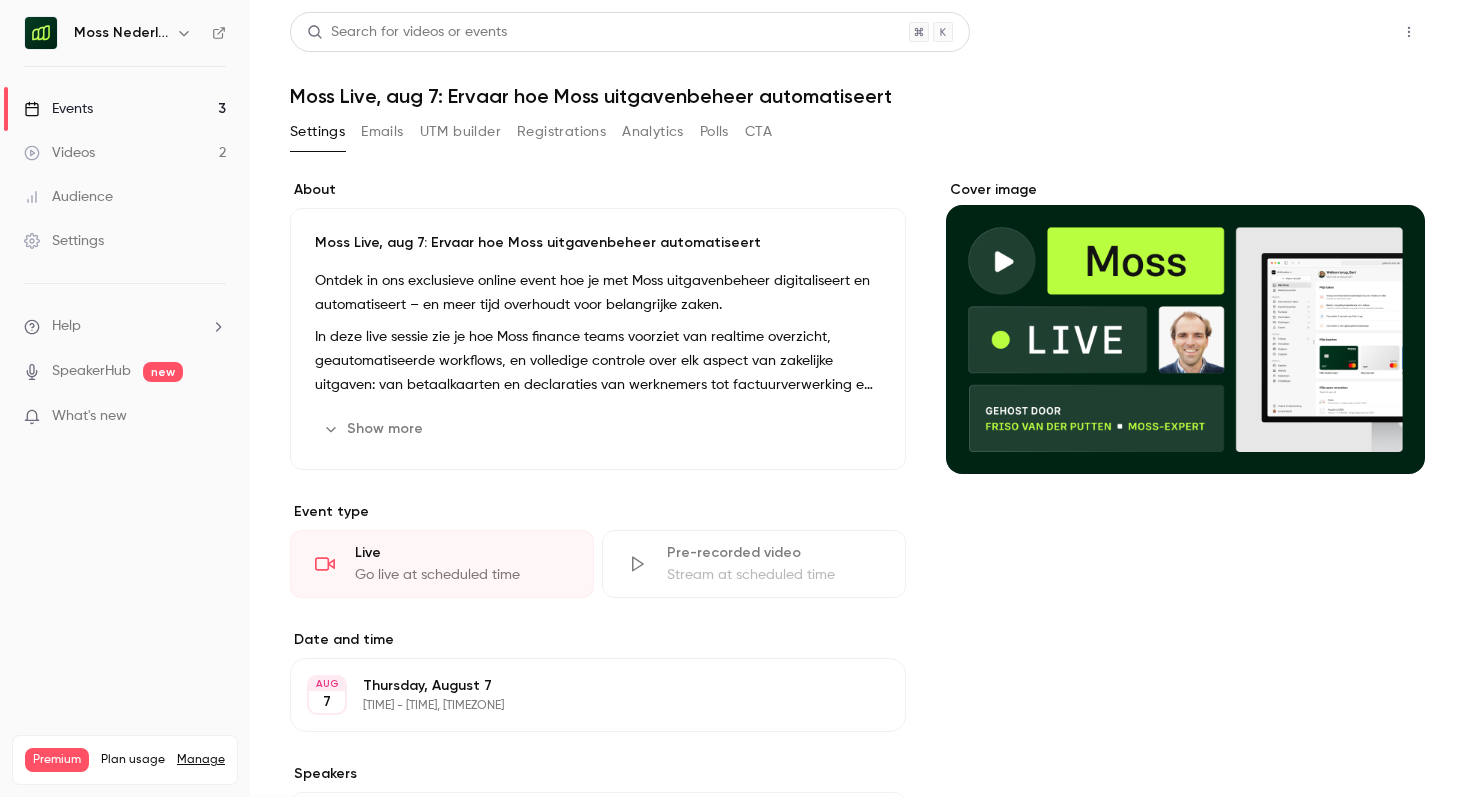 click on "Share" at bounding box center (1337, 32) 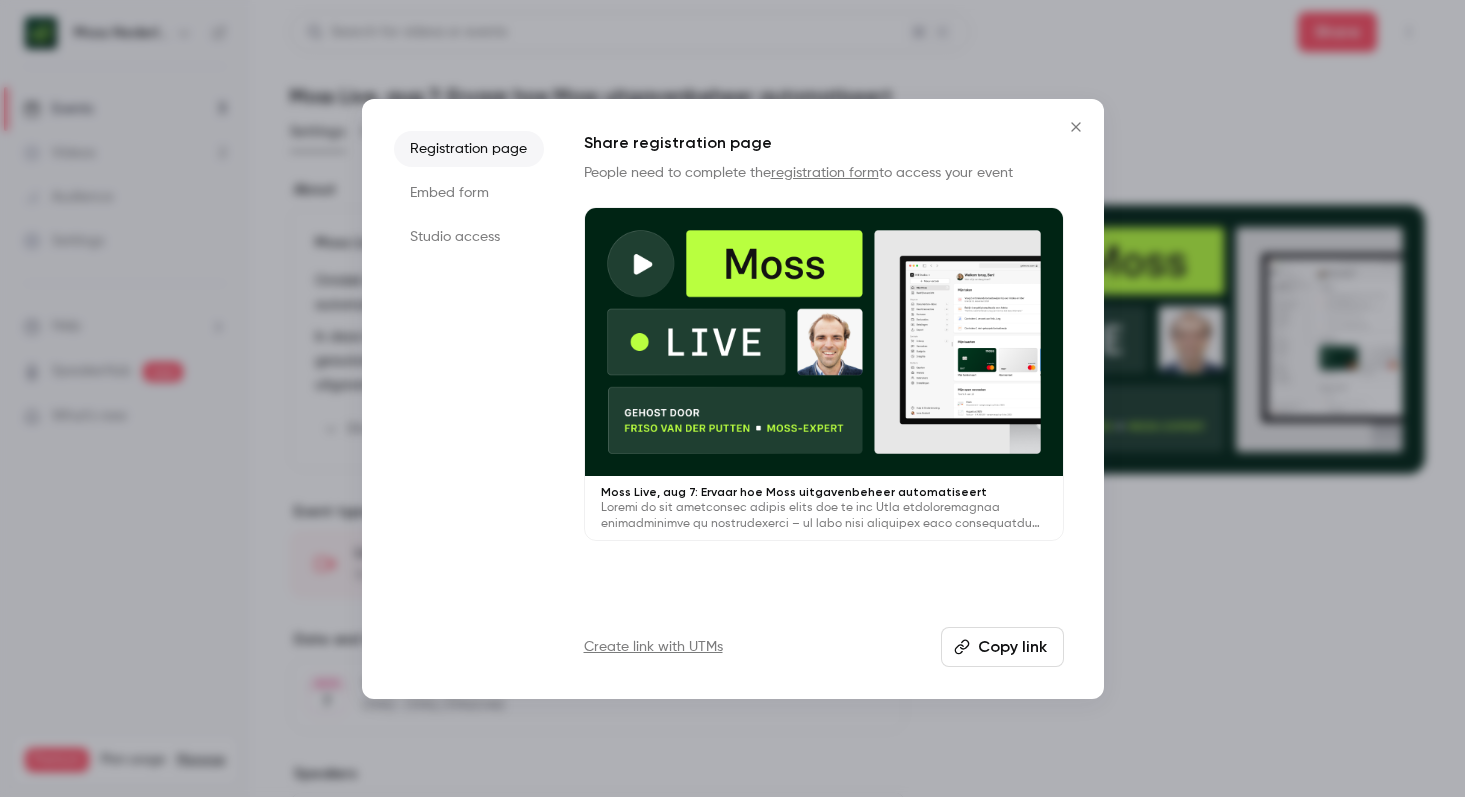 click on "Studio access" at bounding box center (469, 237) 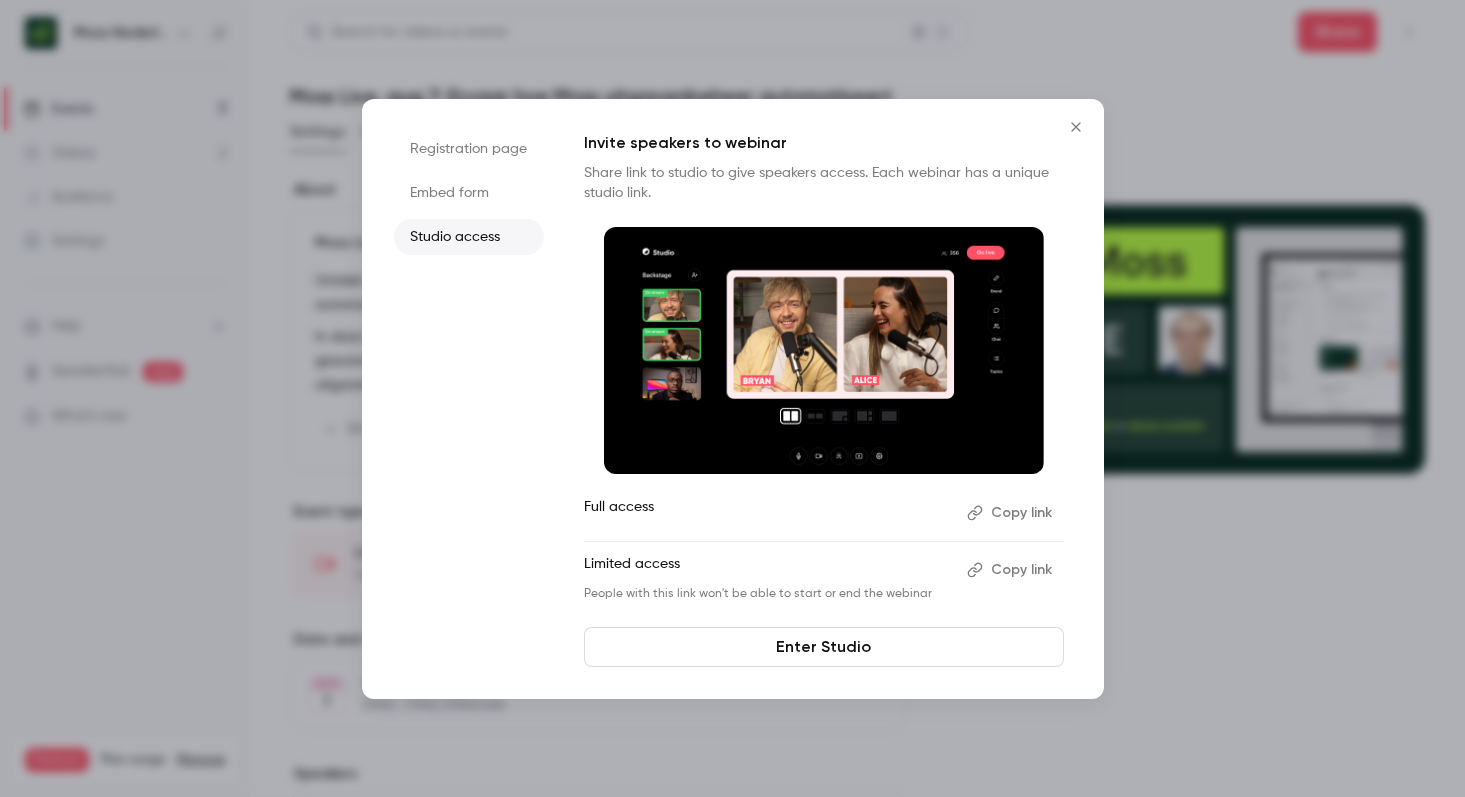 click on "Embed form" at bounding box center [469, 193] 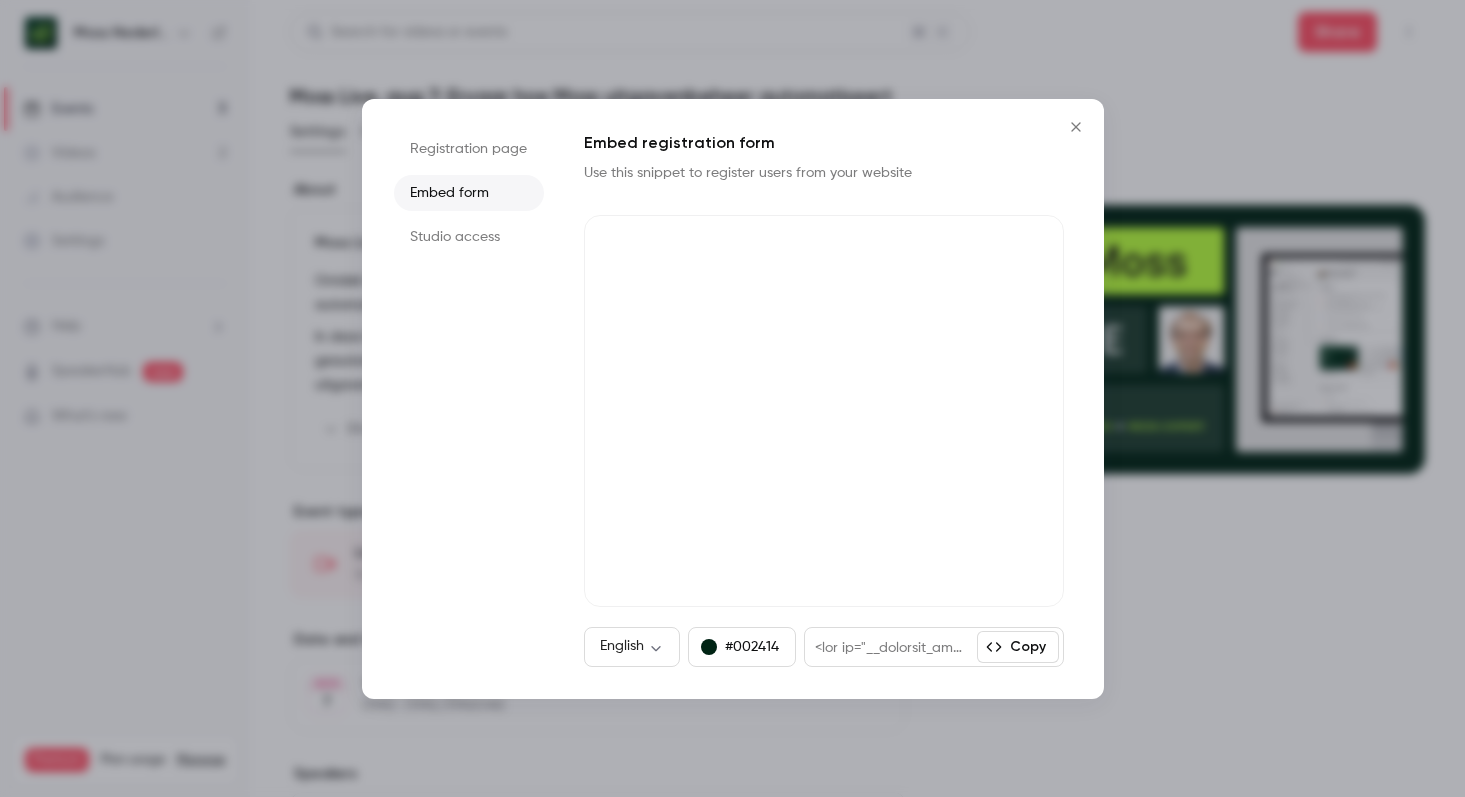 click on "Registration page" at bounding box center [469, 149] 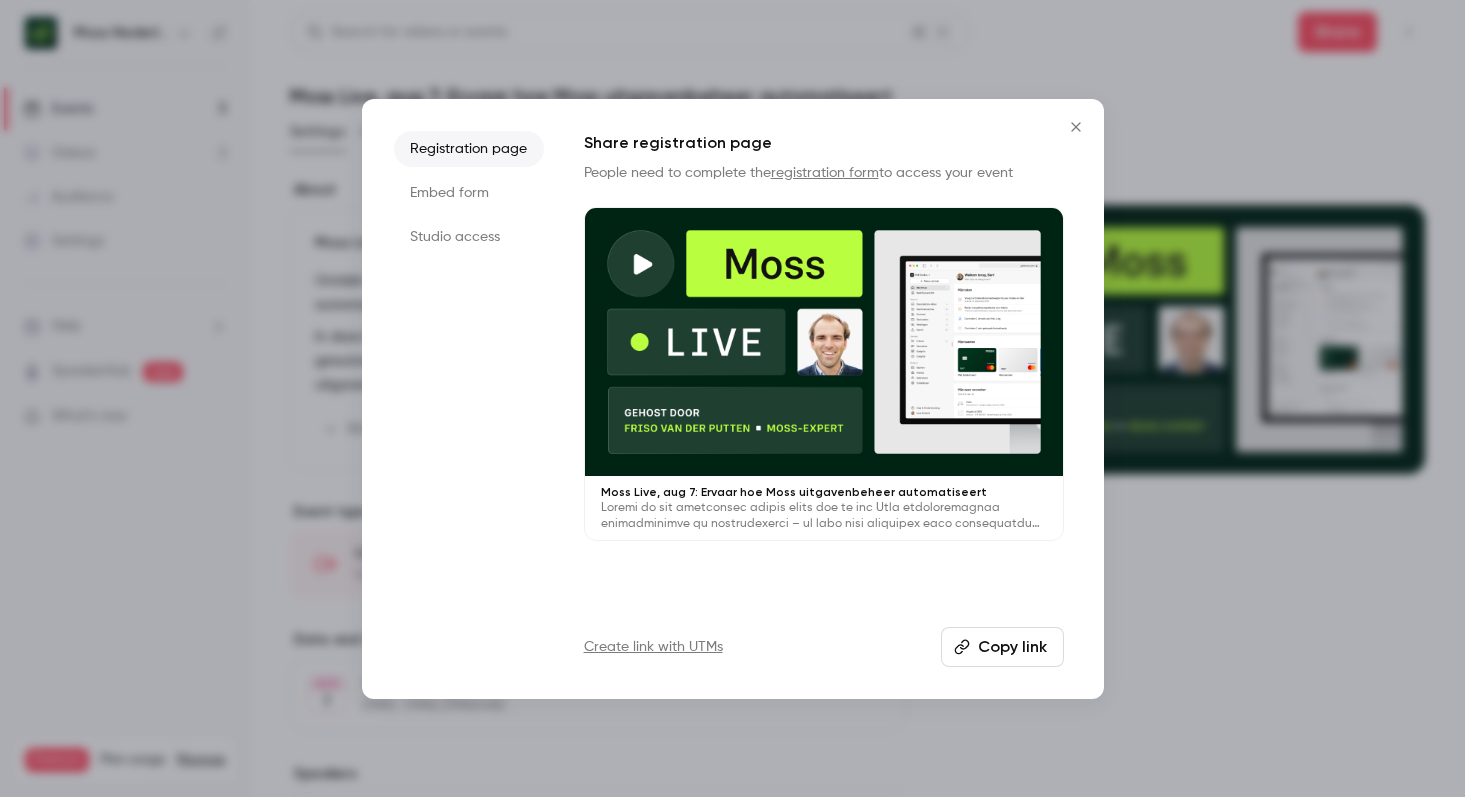 click 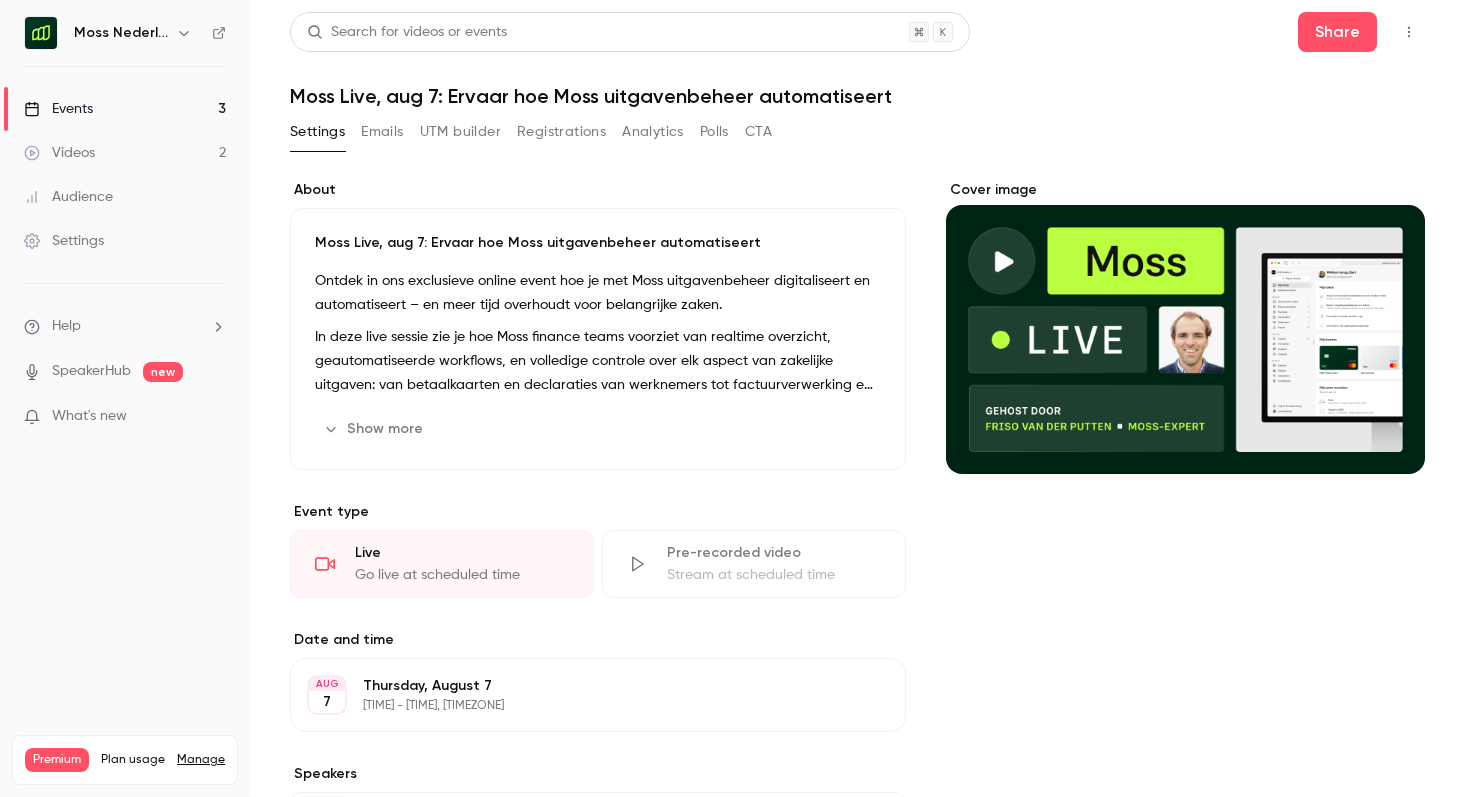 click on "Moss Nederland" at bounding box center (135, 33) 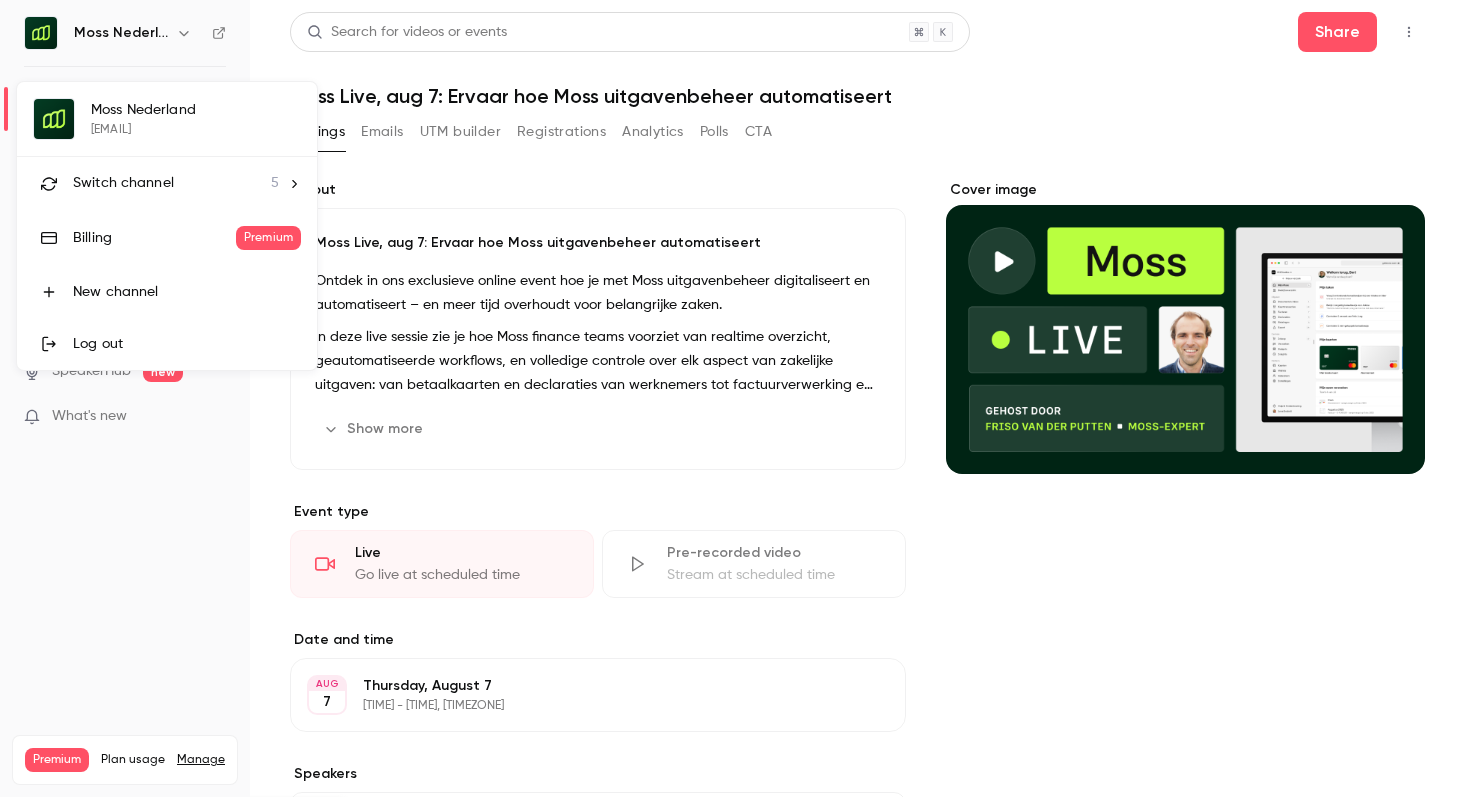 click on "Switch channel" at bounding box center (123, 183) 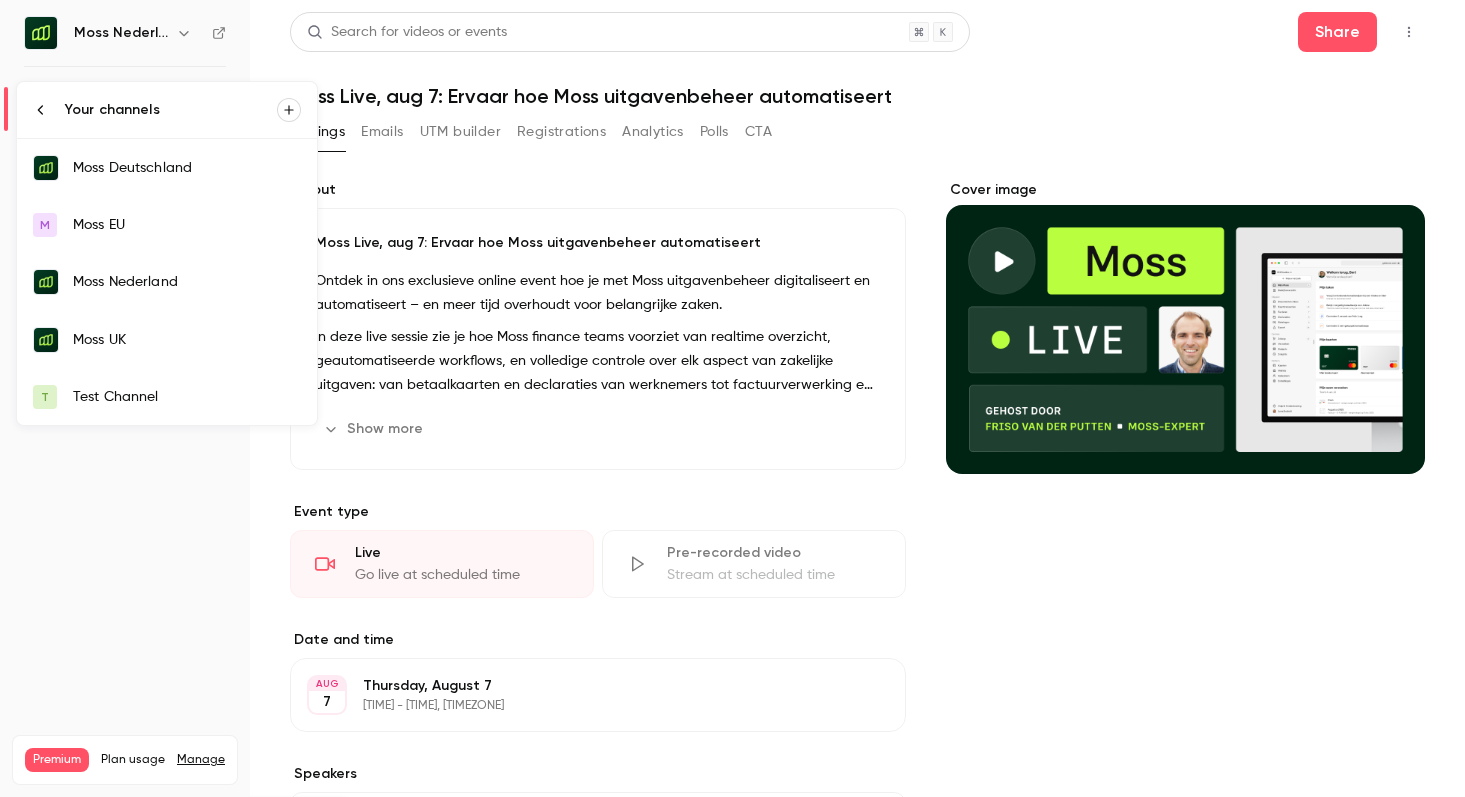 click on "Moss Nederland" at bounding box center [187, 282] 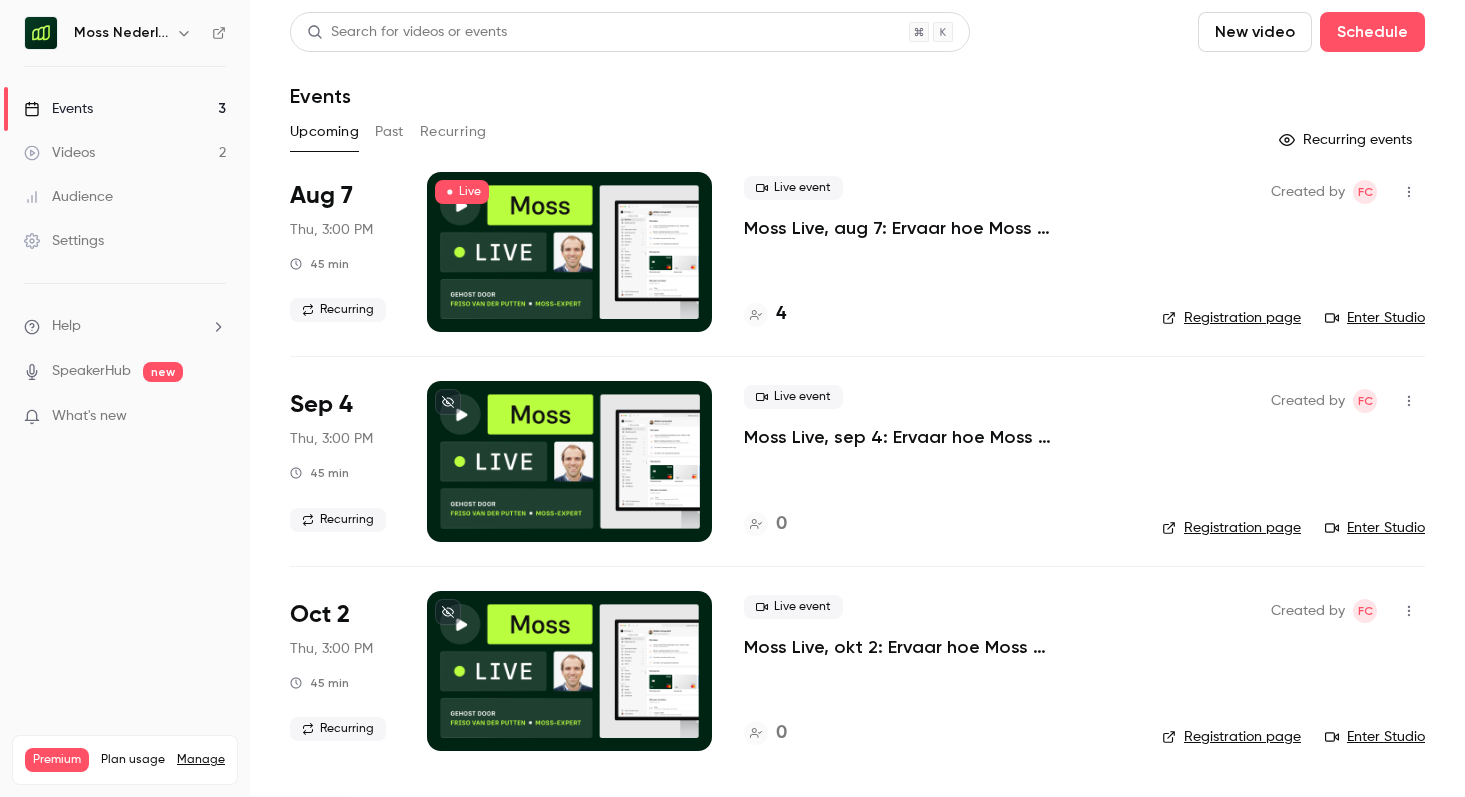 click on "Moss Live, aug 7: Ervaar hoe Moss uitgavenbeheer automatiseert" at bounding box center (937, 228) 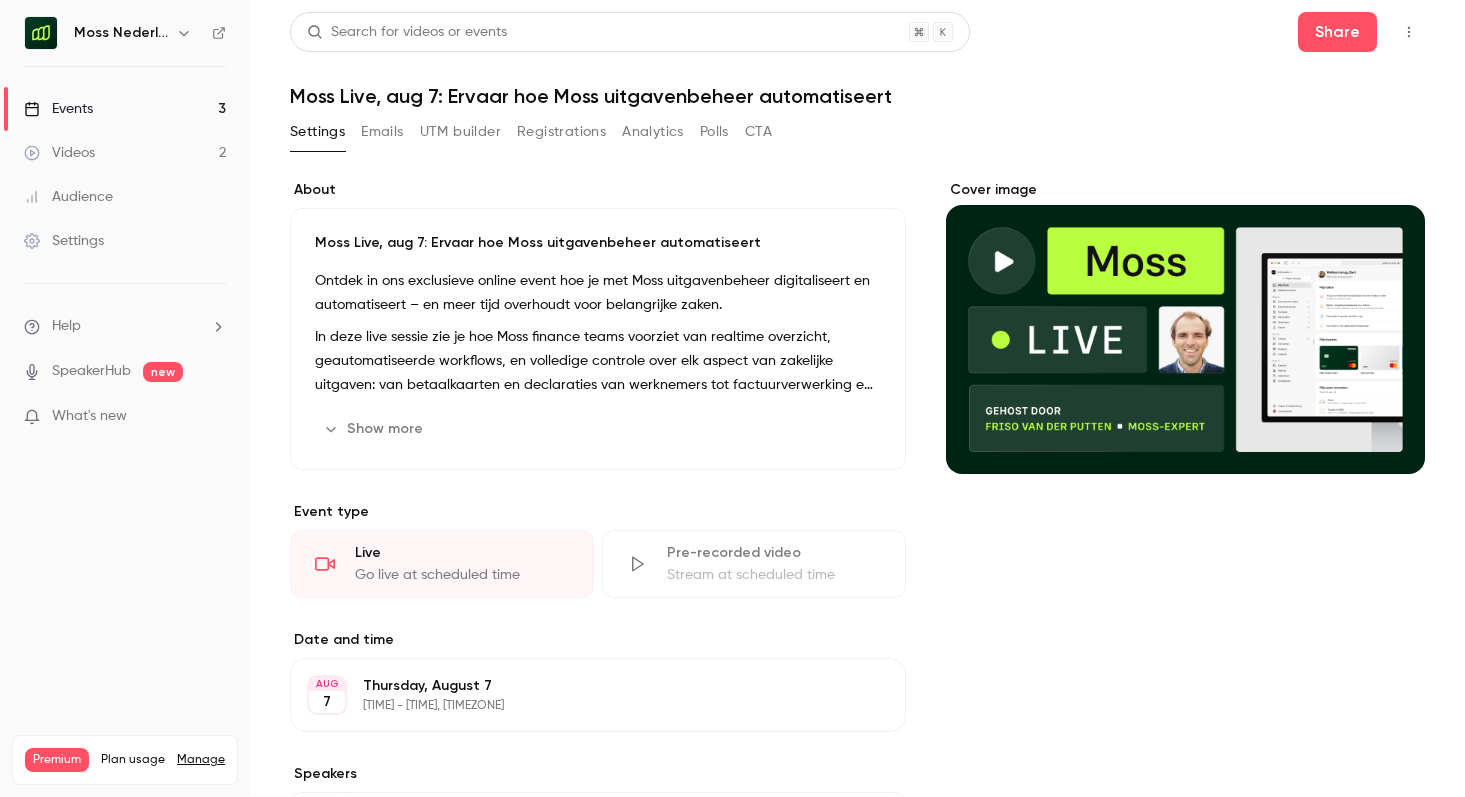 scroll, scrollTop: 91, scrollLeft: 0, axis: vertical 